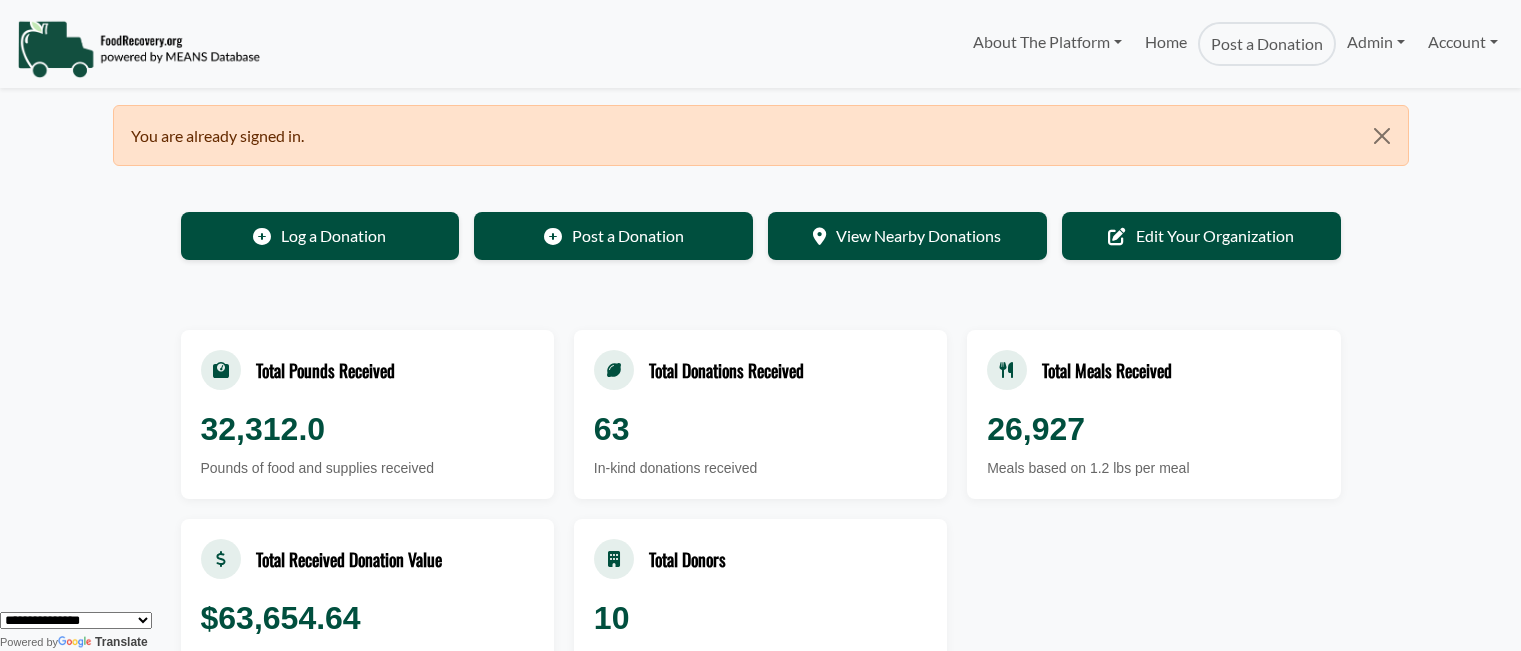 scroll, scrollTop: 0, scrollLeft: 0, axis: both 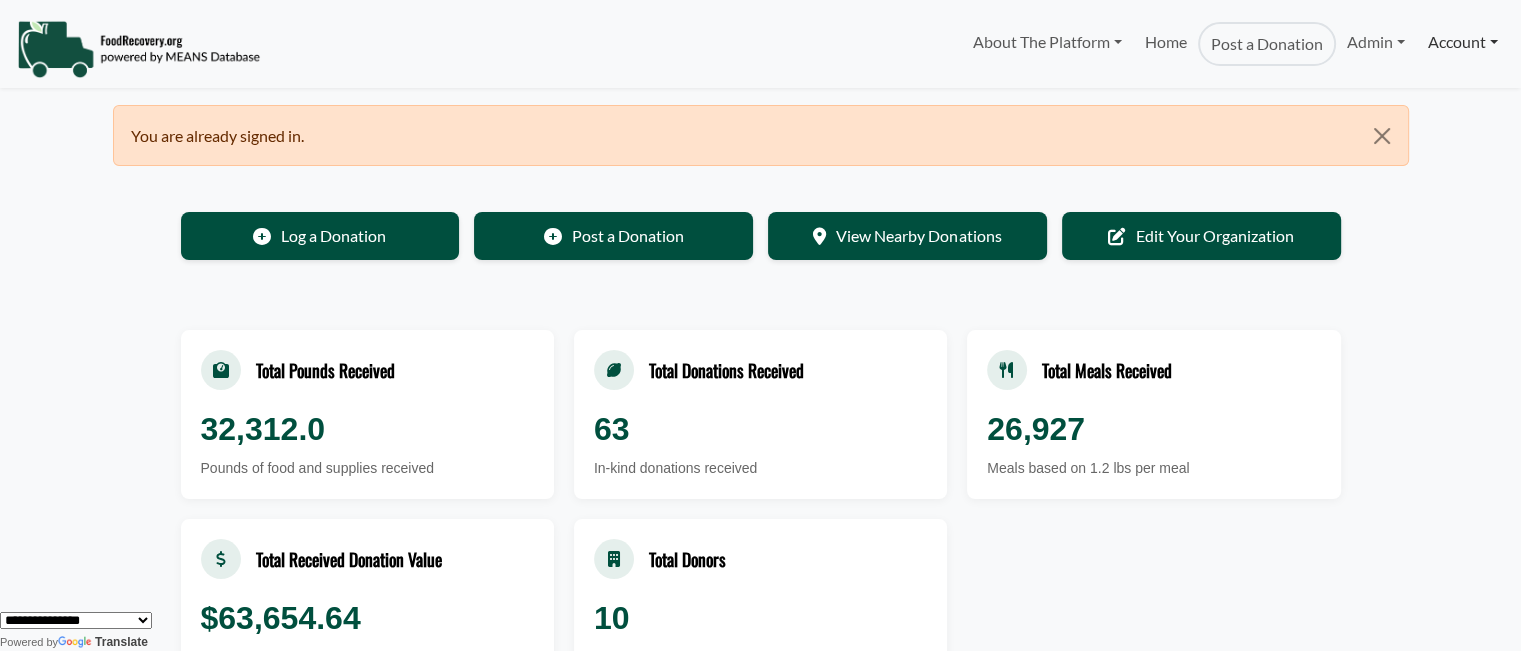 click on "Account" at bounding box center (1463, 42) 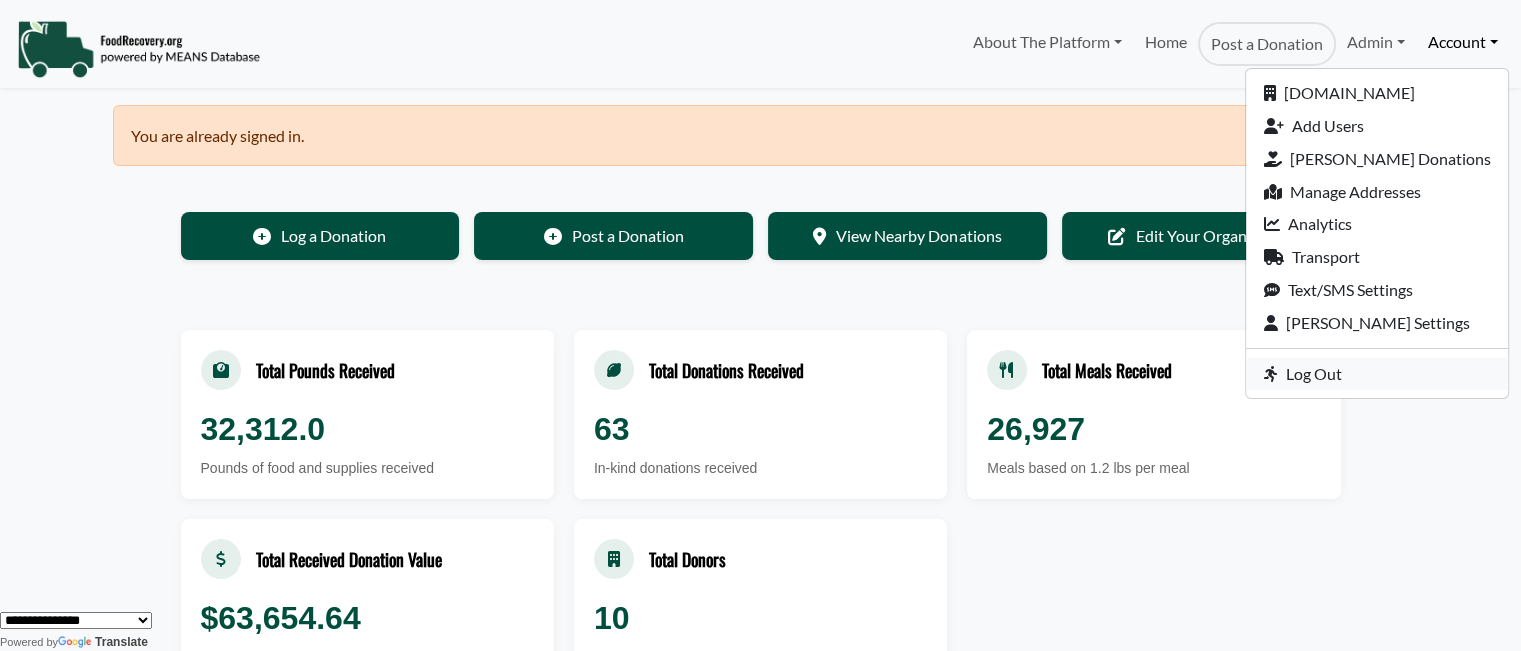 click on "Log Out" at bounding box center (1377, 374) 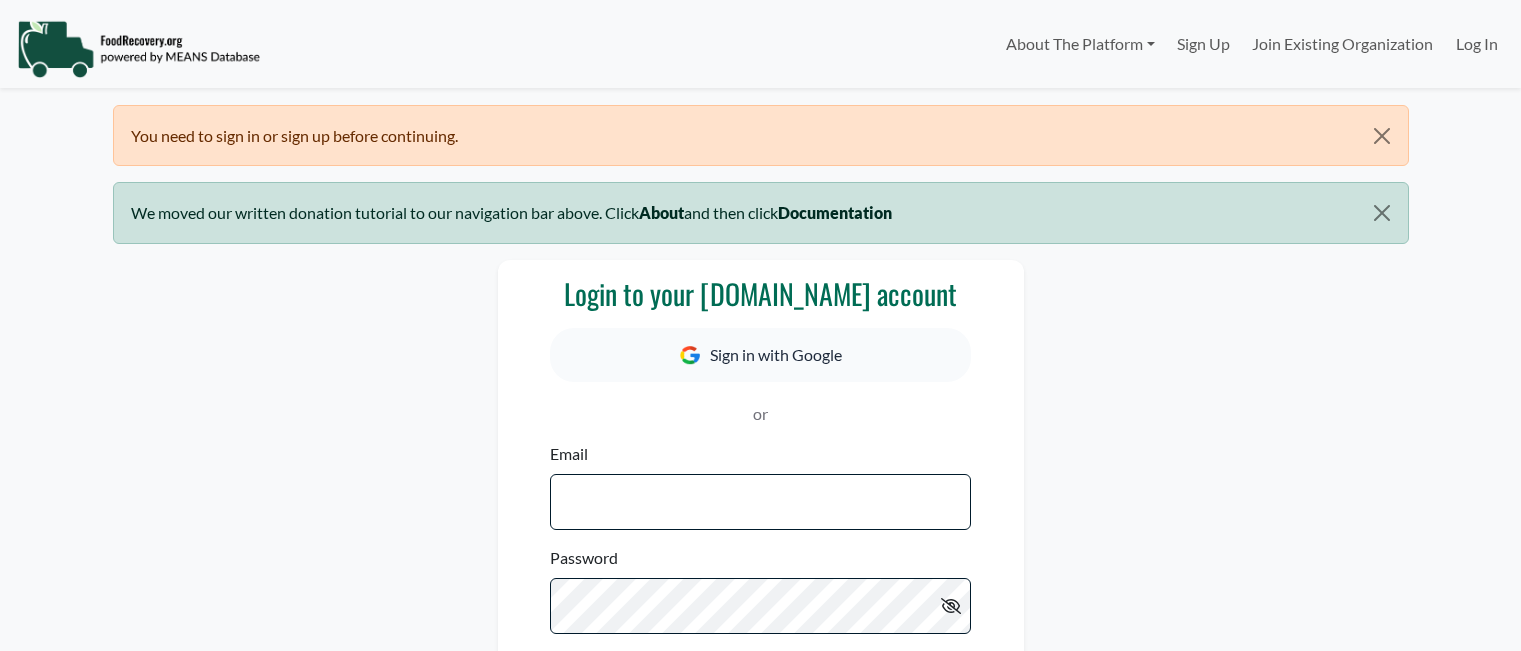 scroll, scrollTop: 0, scrollLeft: 0, axis: both 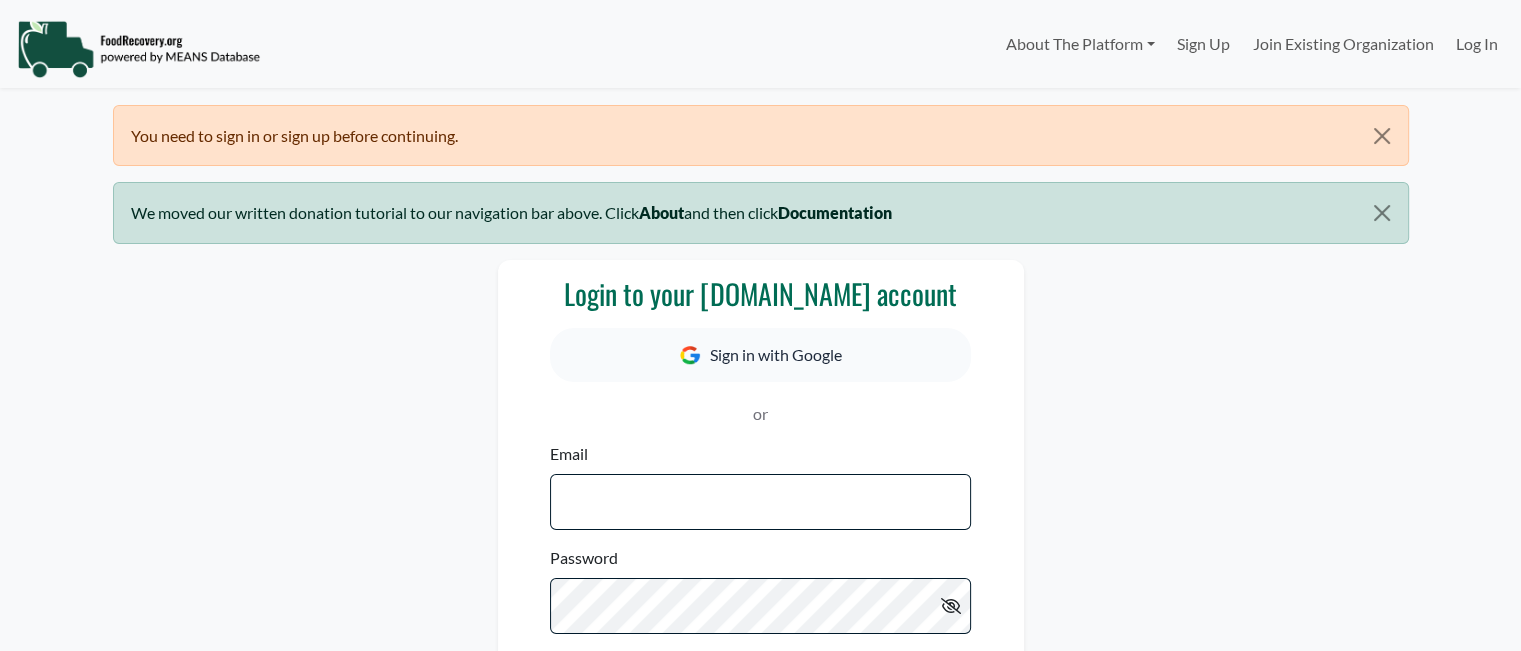 select 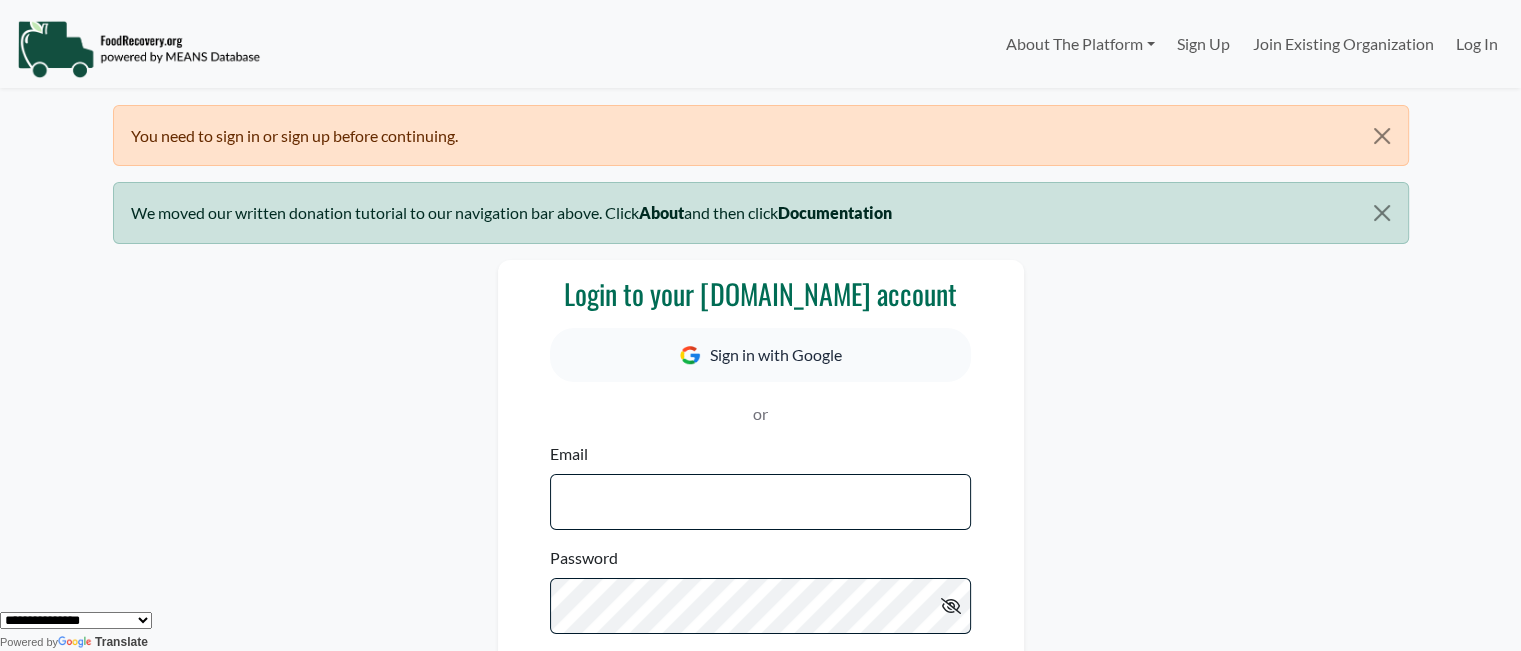 type on "**********" 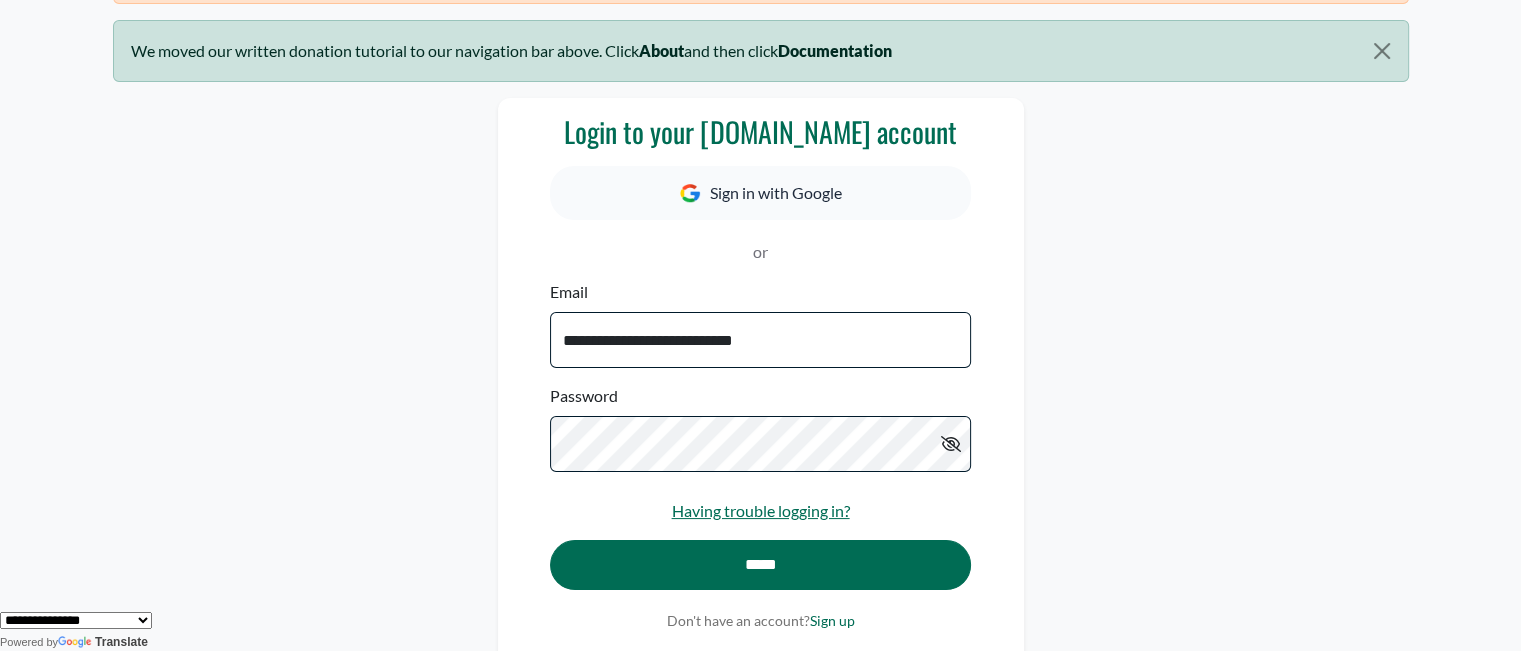 scroll, scrollTop: 164, scrollLeft: 0, axis: vertical 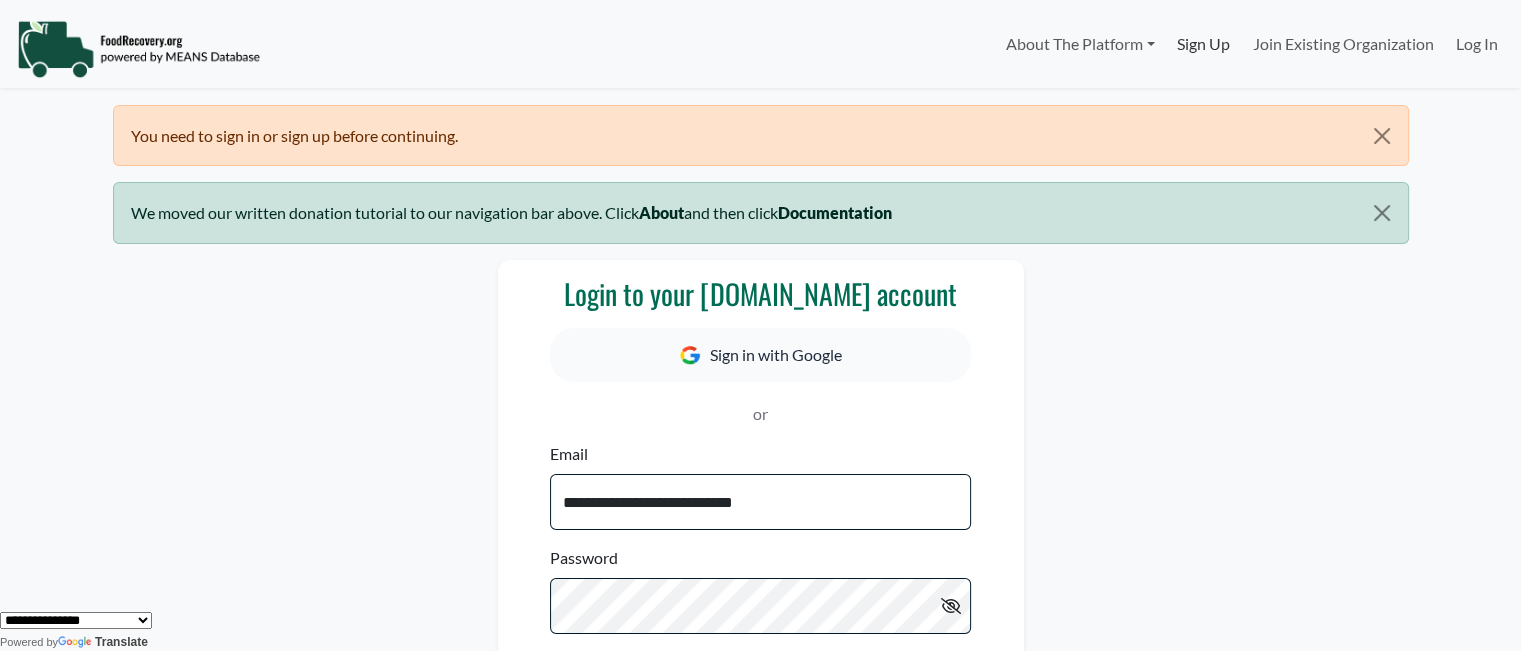 click on "Sign Up" at bounding box center [1203, 44] 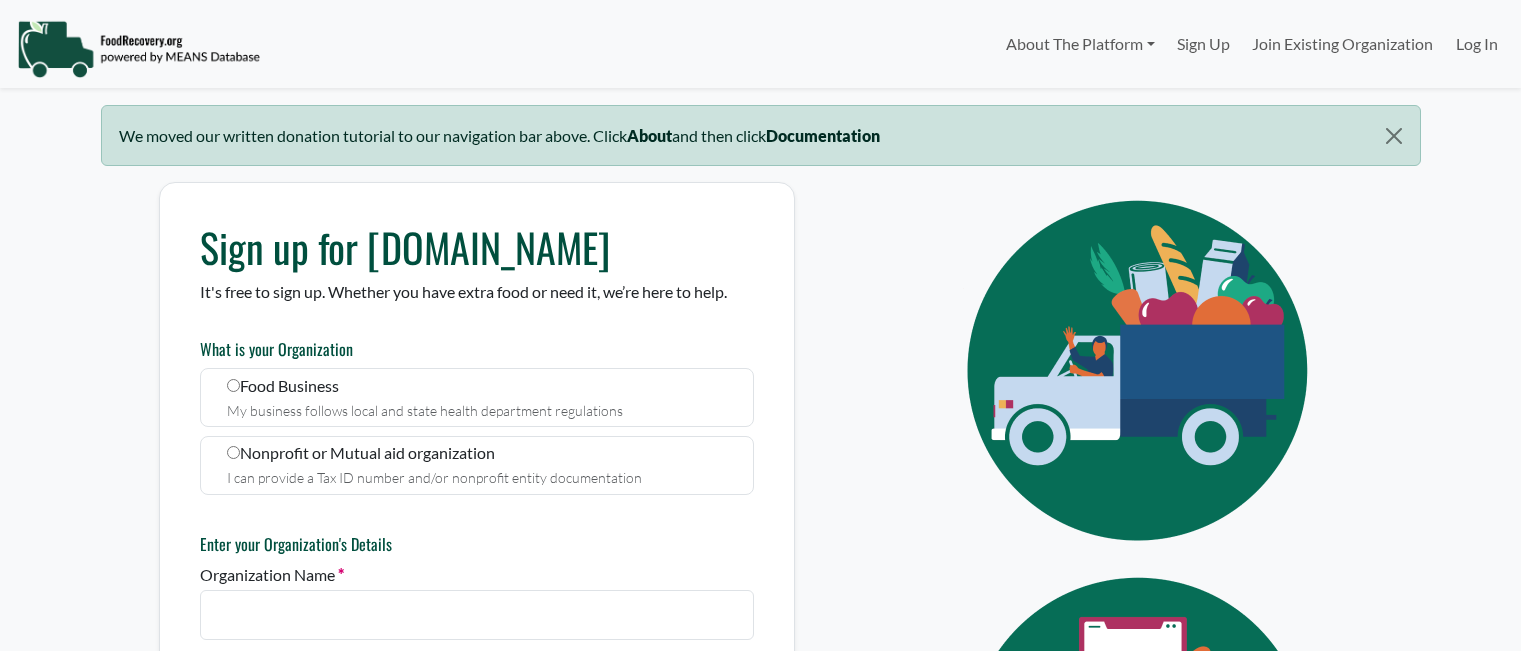 scroll, scrollTop: 0, scrollLeft: 0, axis: both 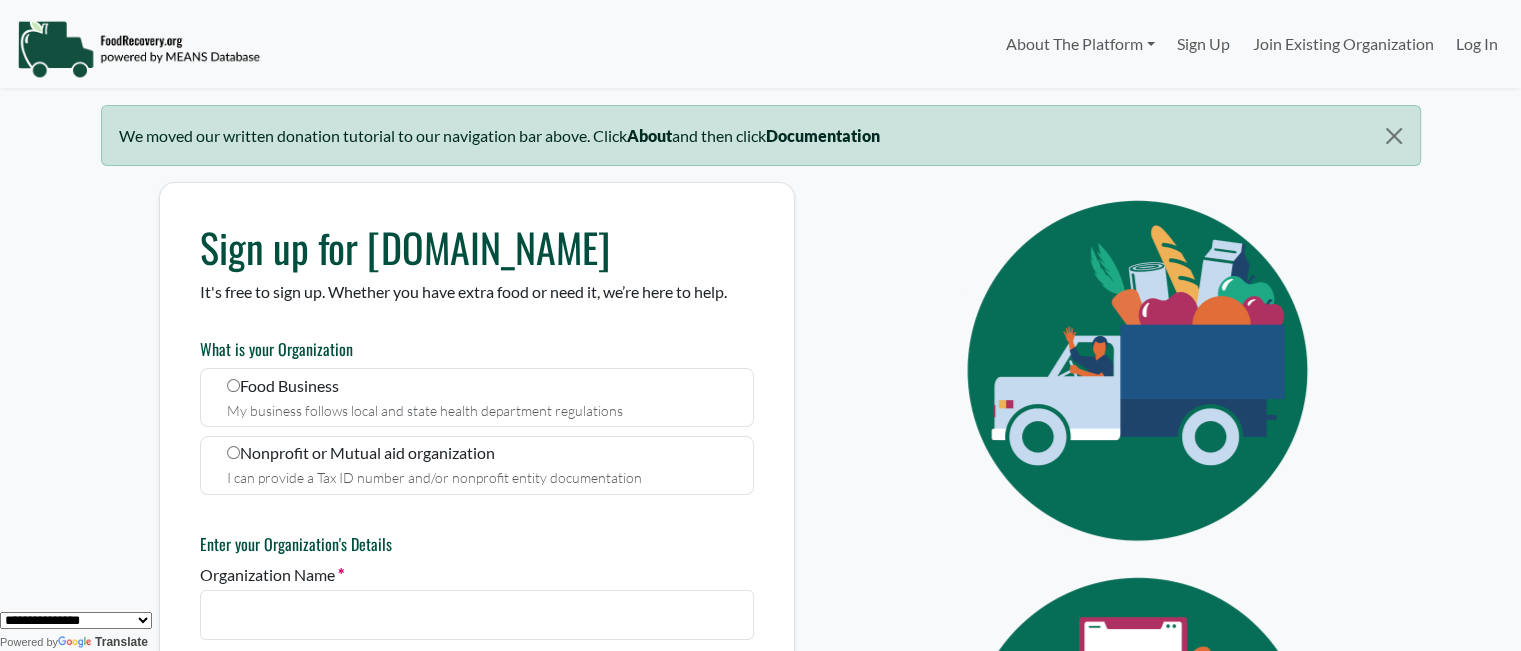 type on "**********" 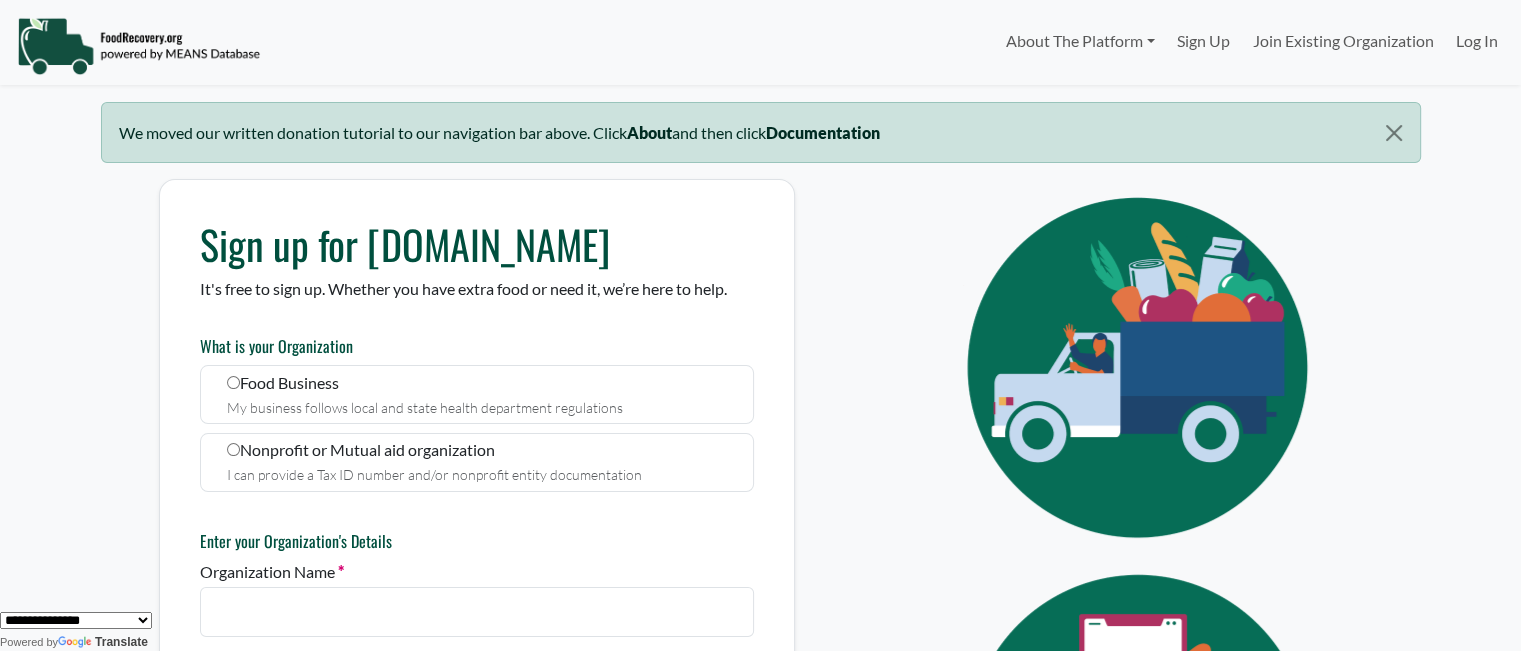 scroll, scrollTop: 190, scrollLeft: 0, axis: vertical 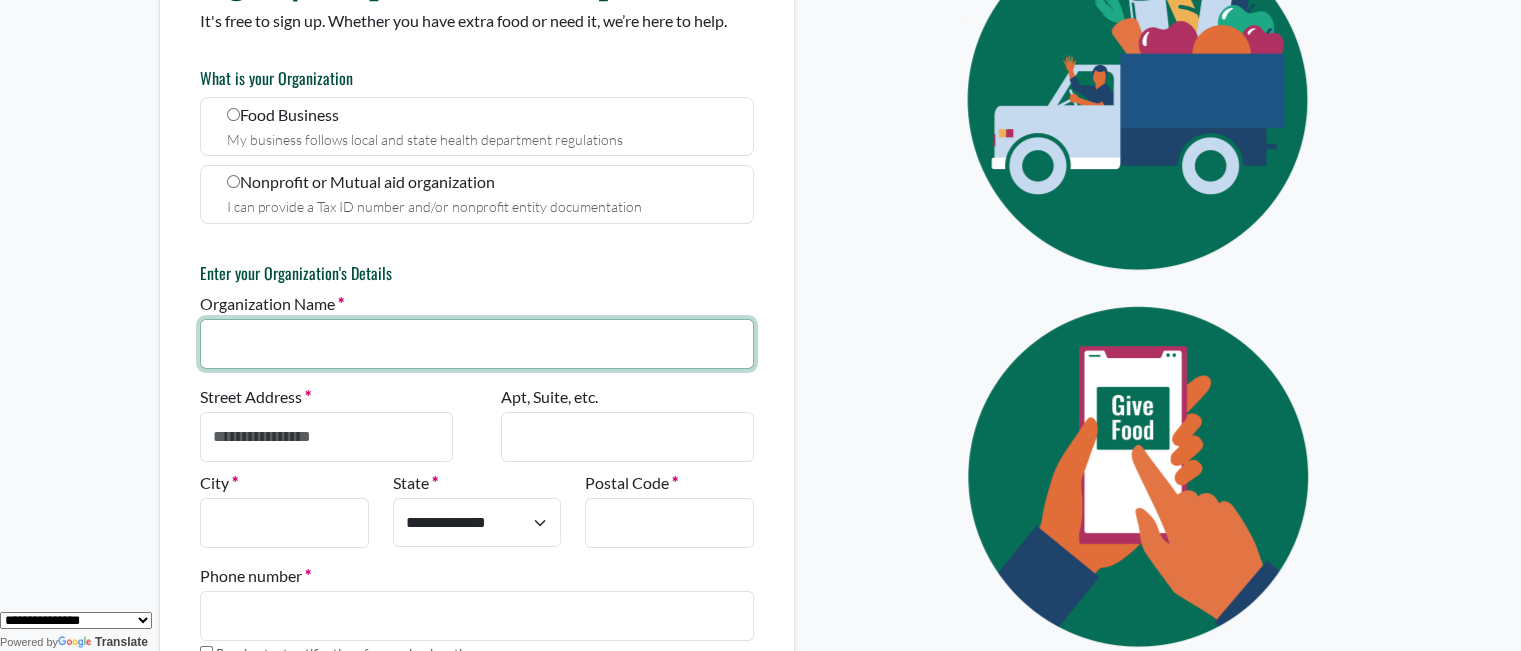 click on "Organization Name" at bounding box center (477, 344) 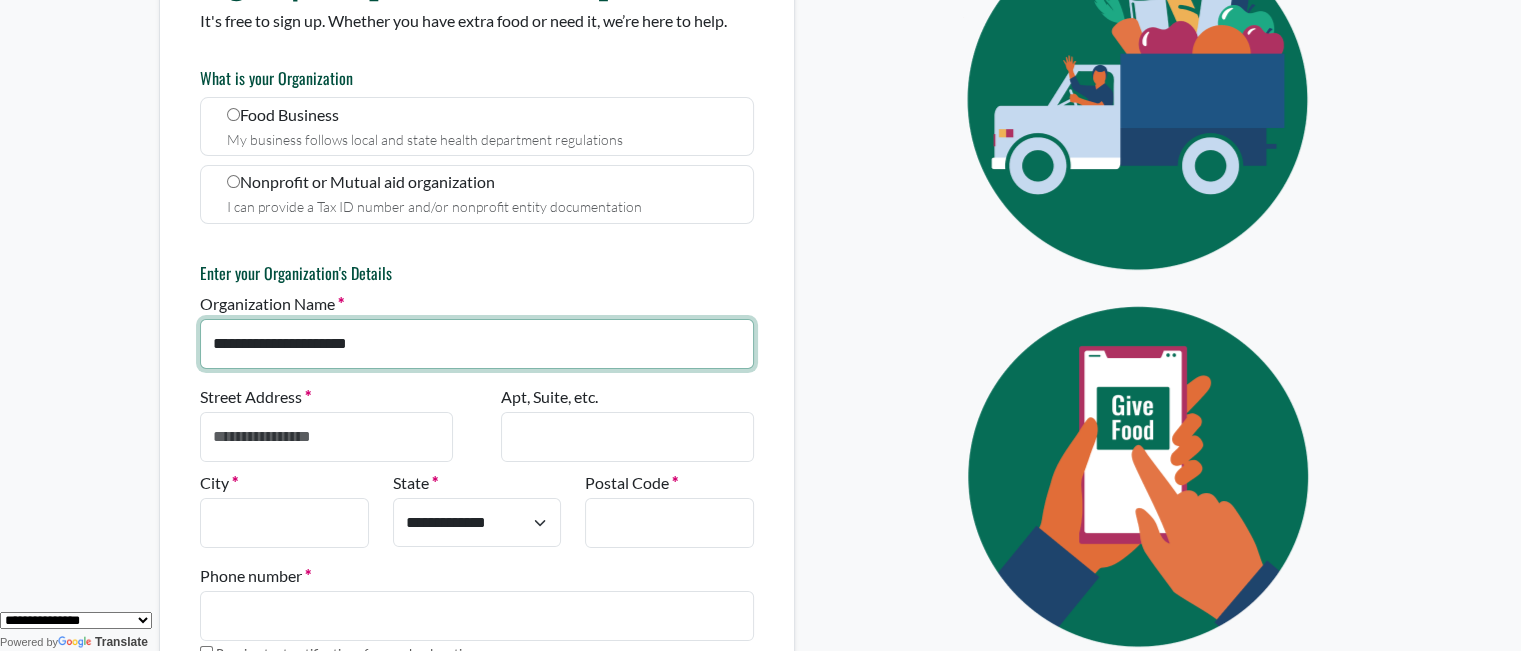 type on "**********" 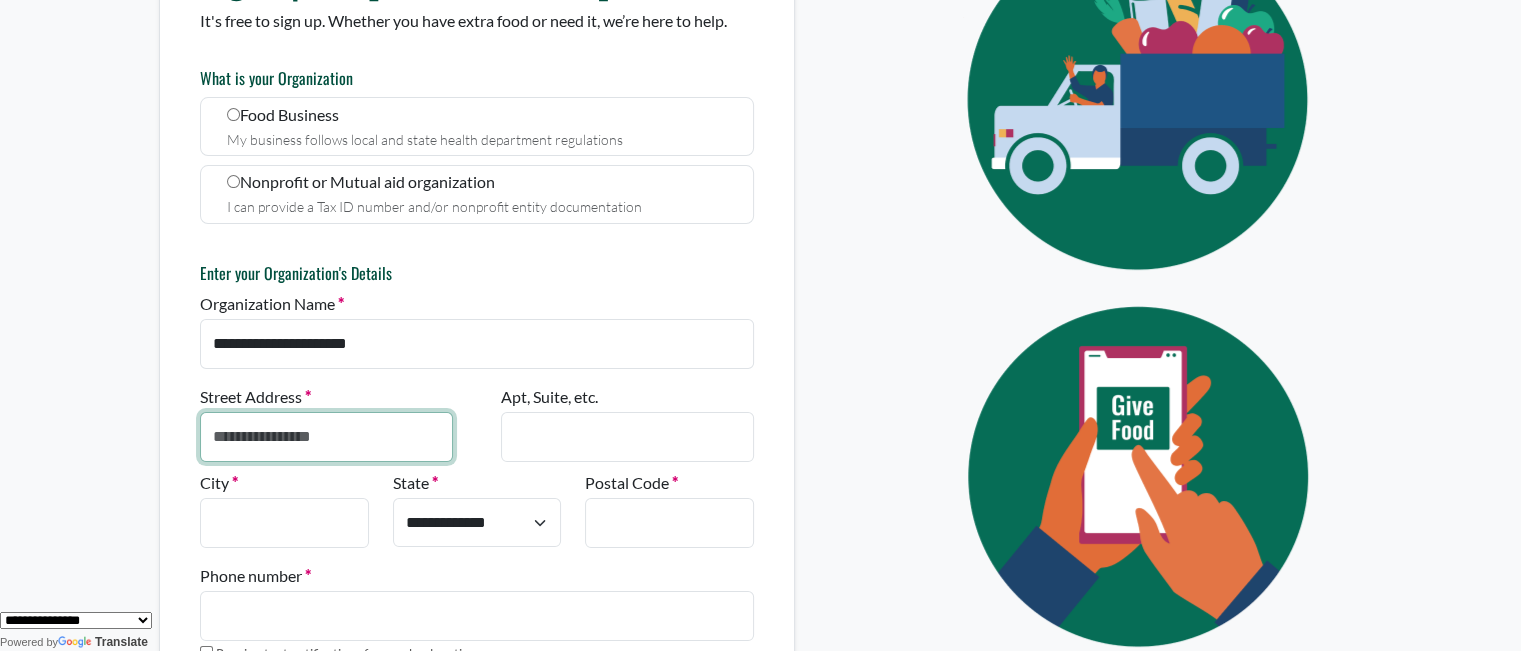 drag, startPoint x: 268, startPoint y: 434, endPoint x: 253, endPoint y: 424, distance: 18.027756 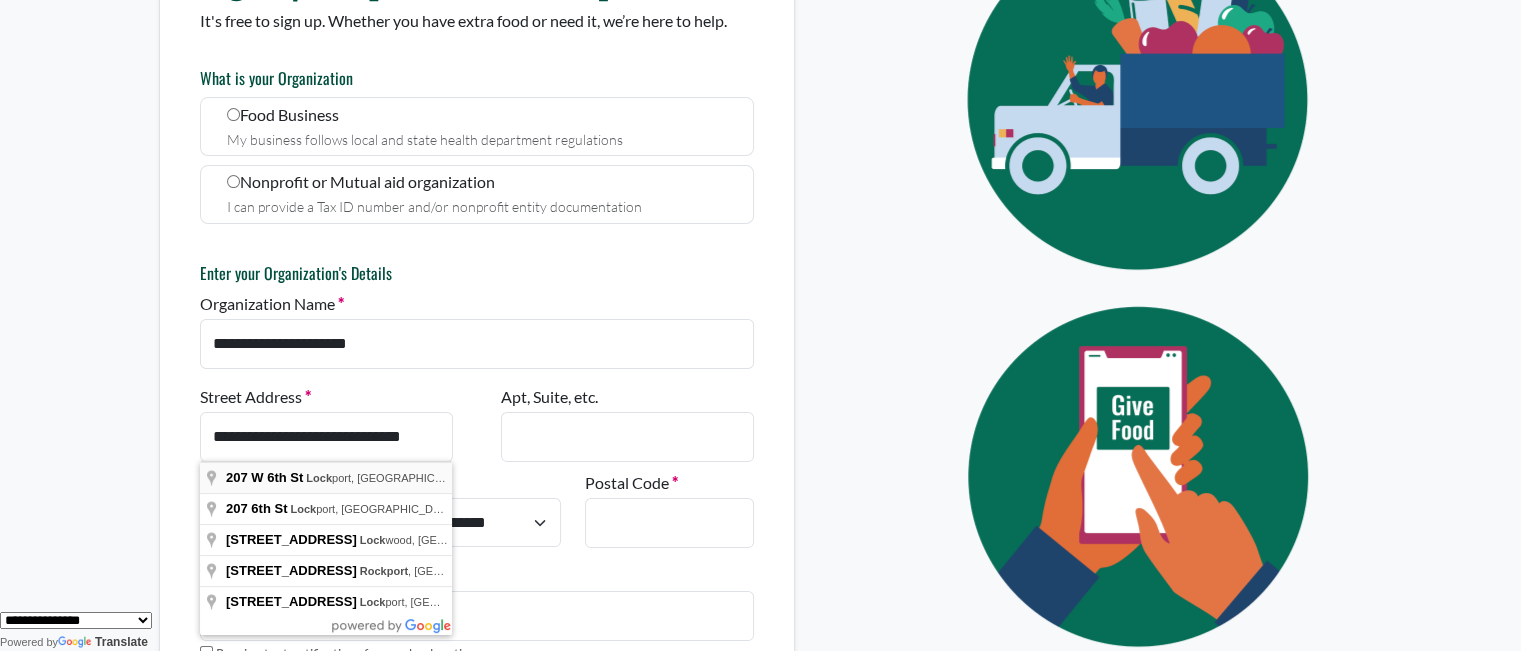type on "**********" 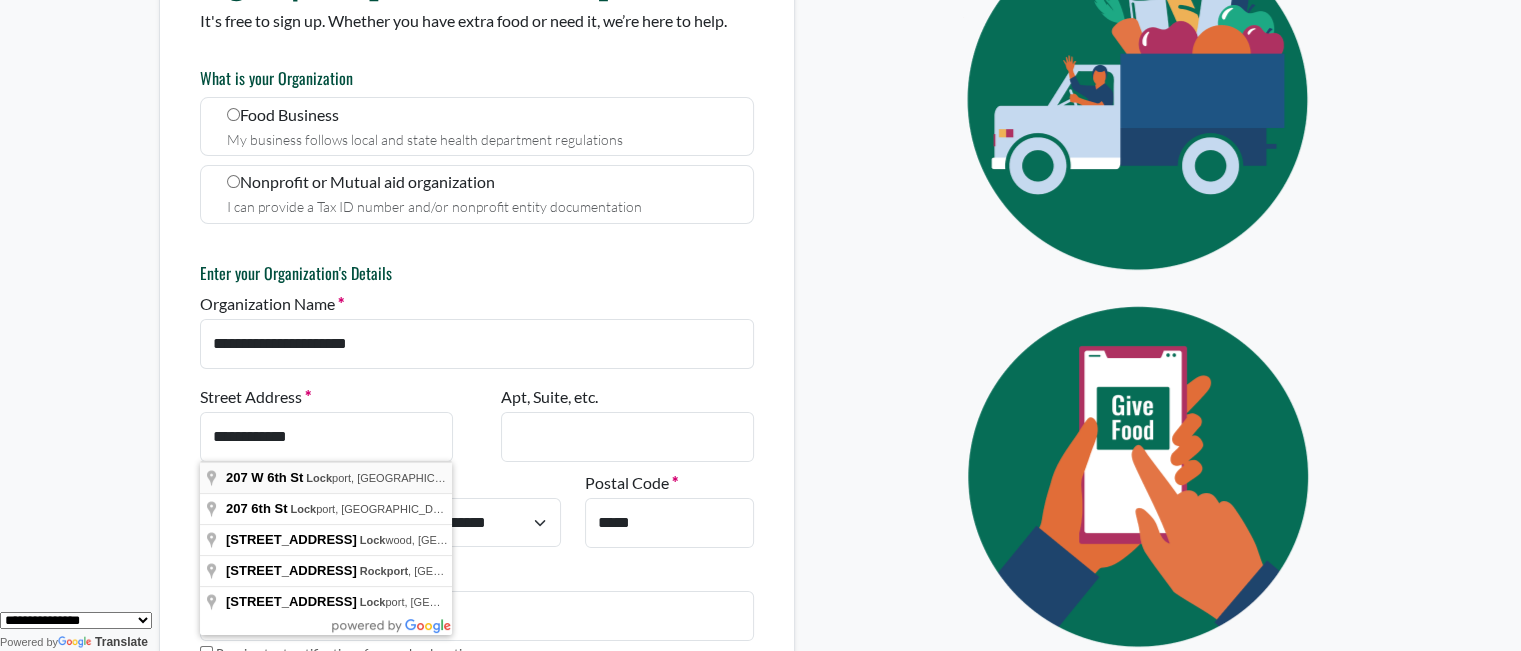 select on "**" 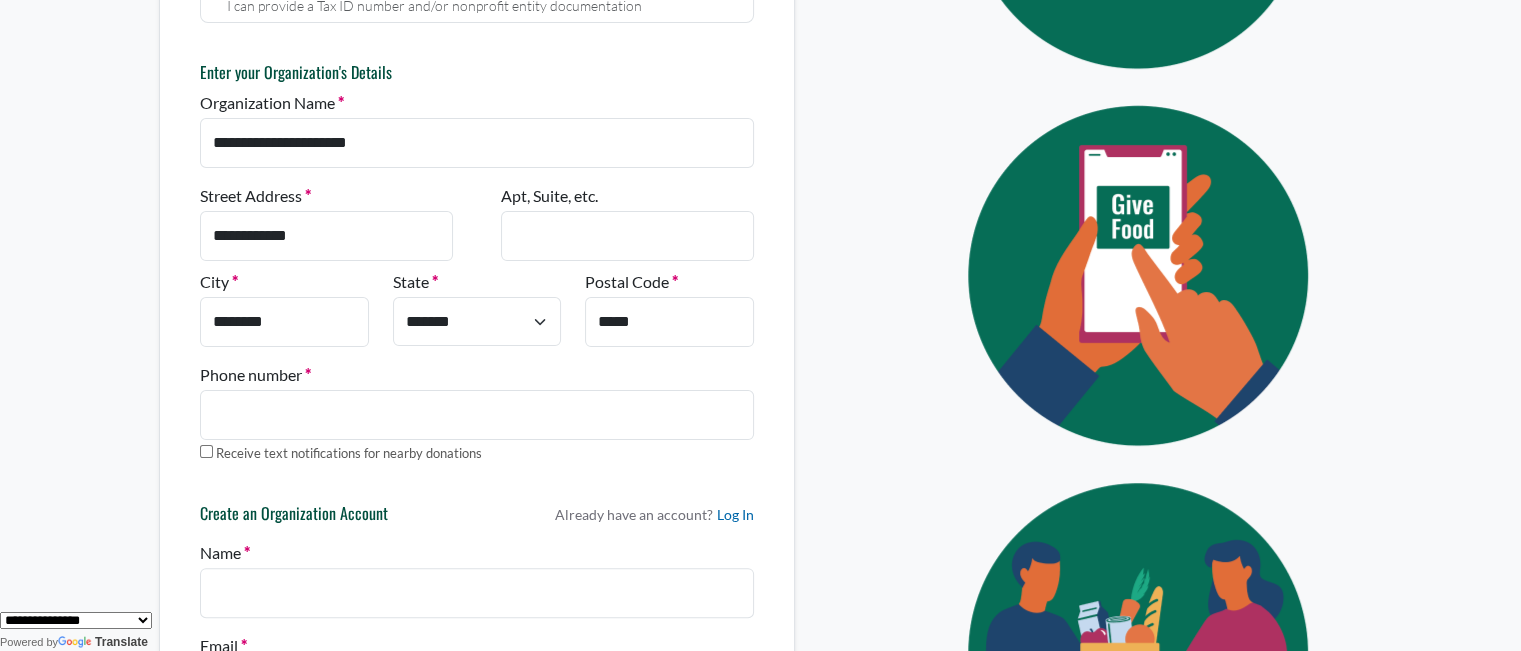 scroll, scrollTop: 525, scrollLeft: 0, axis: vertical 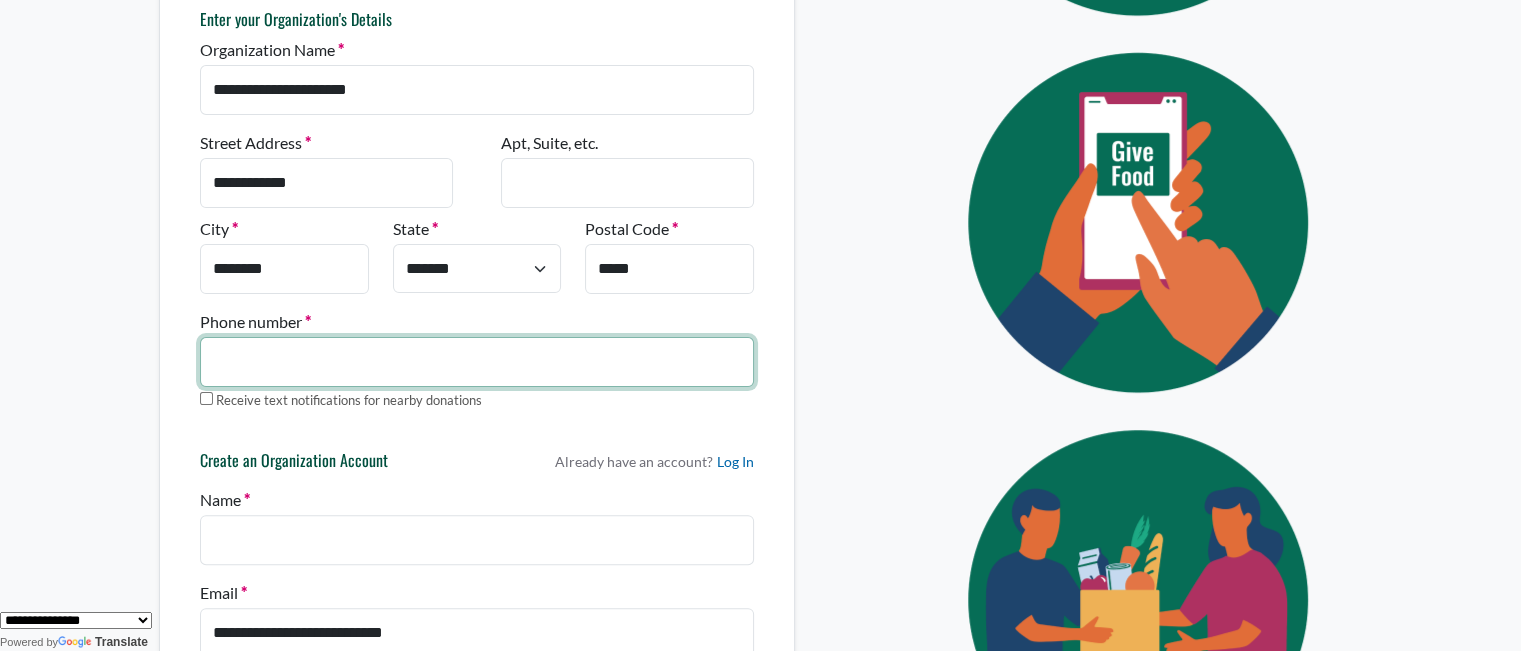 click on "Phone number" at bounding box center [477, 362] 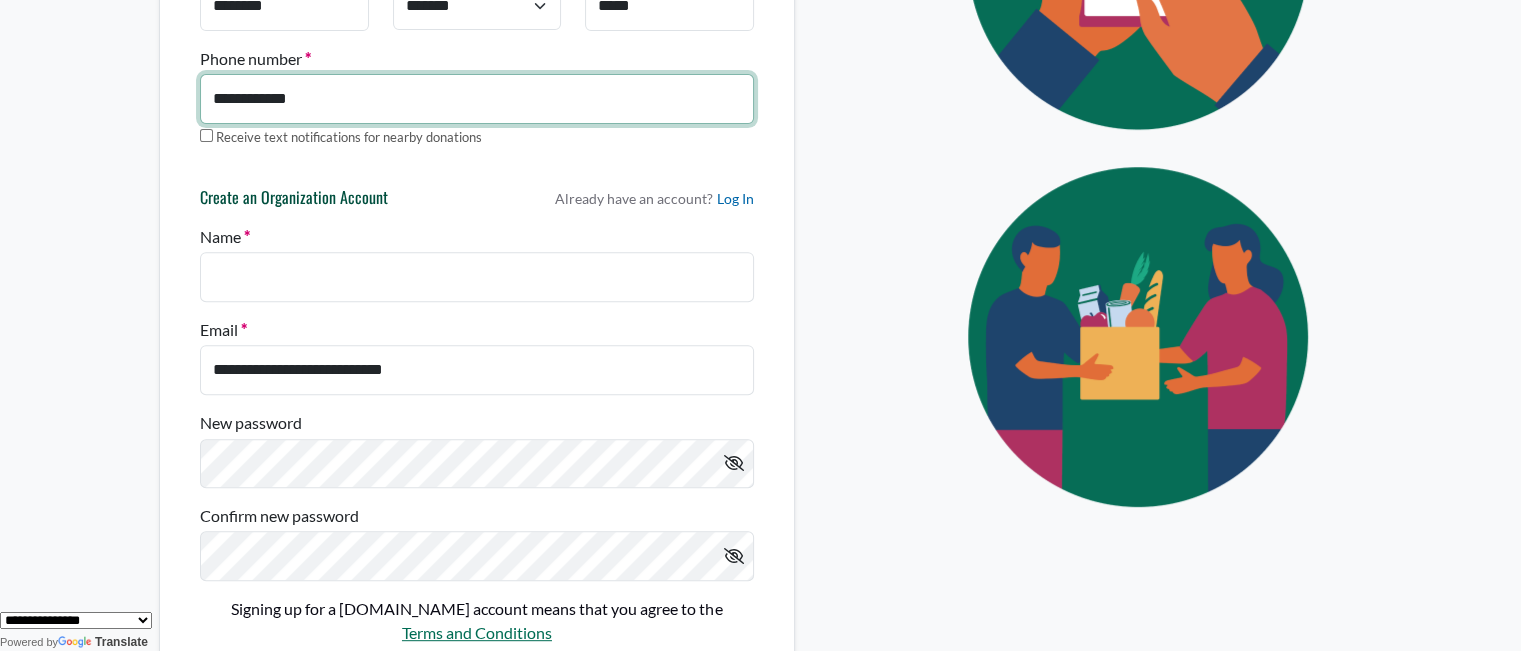 scroll, scrollTop: 791, scrollLeft: 0, axis: vertical 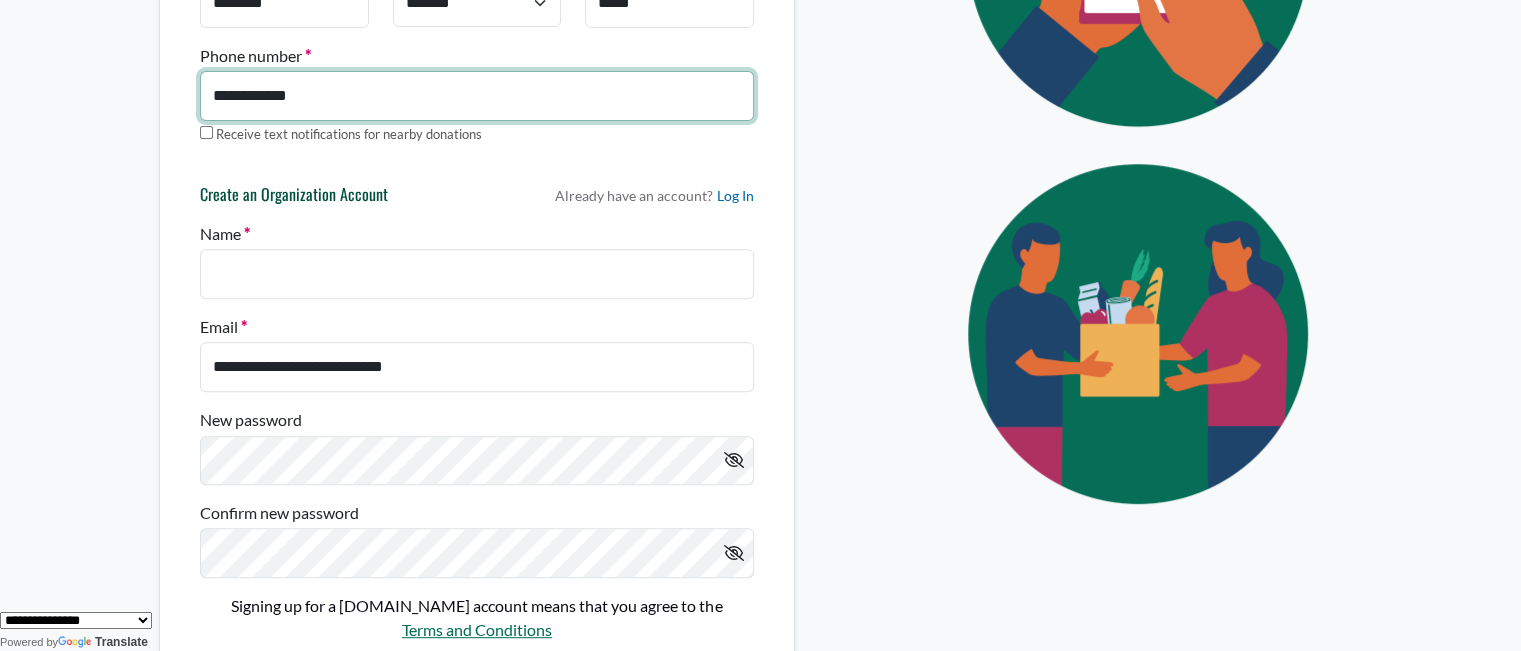 type on "**********" 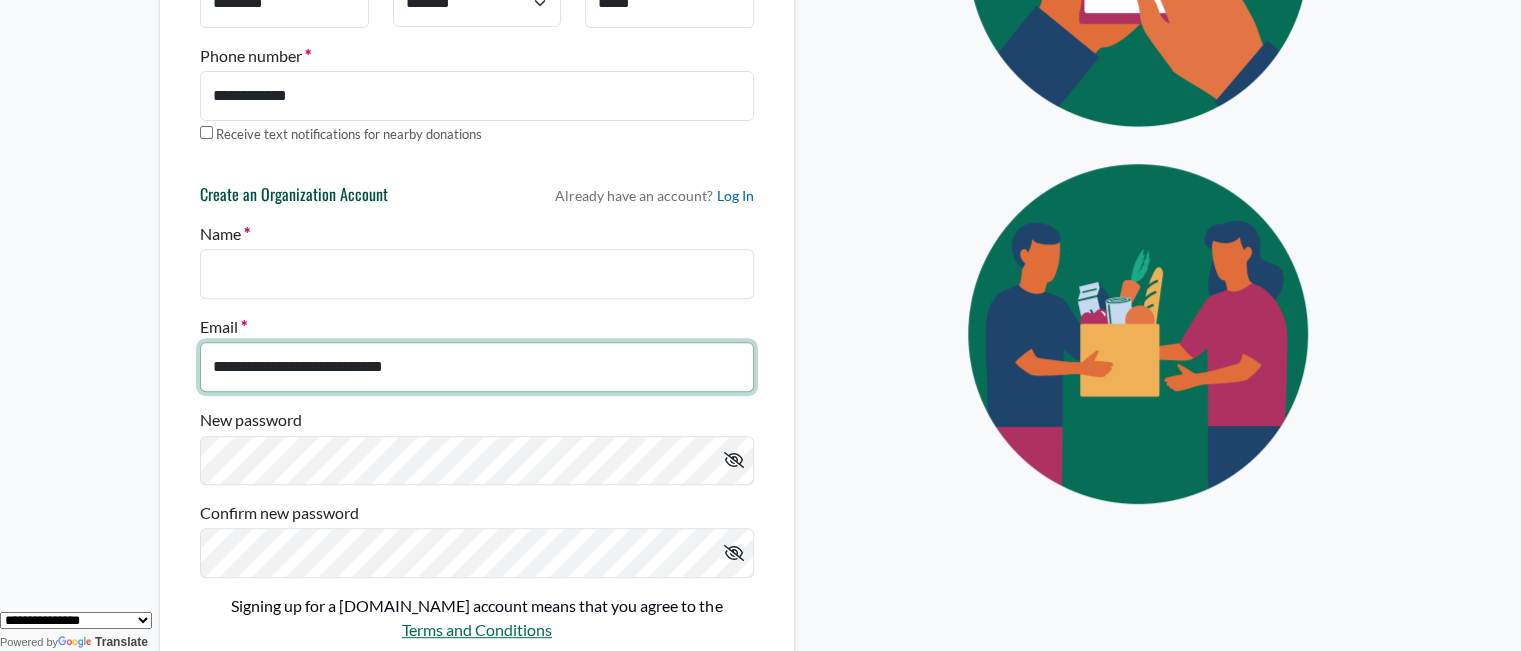 drag, startPoint x: 503, startPoint y: 370, endPoint x: 64, endPoint y: 357, distance: 439.19244 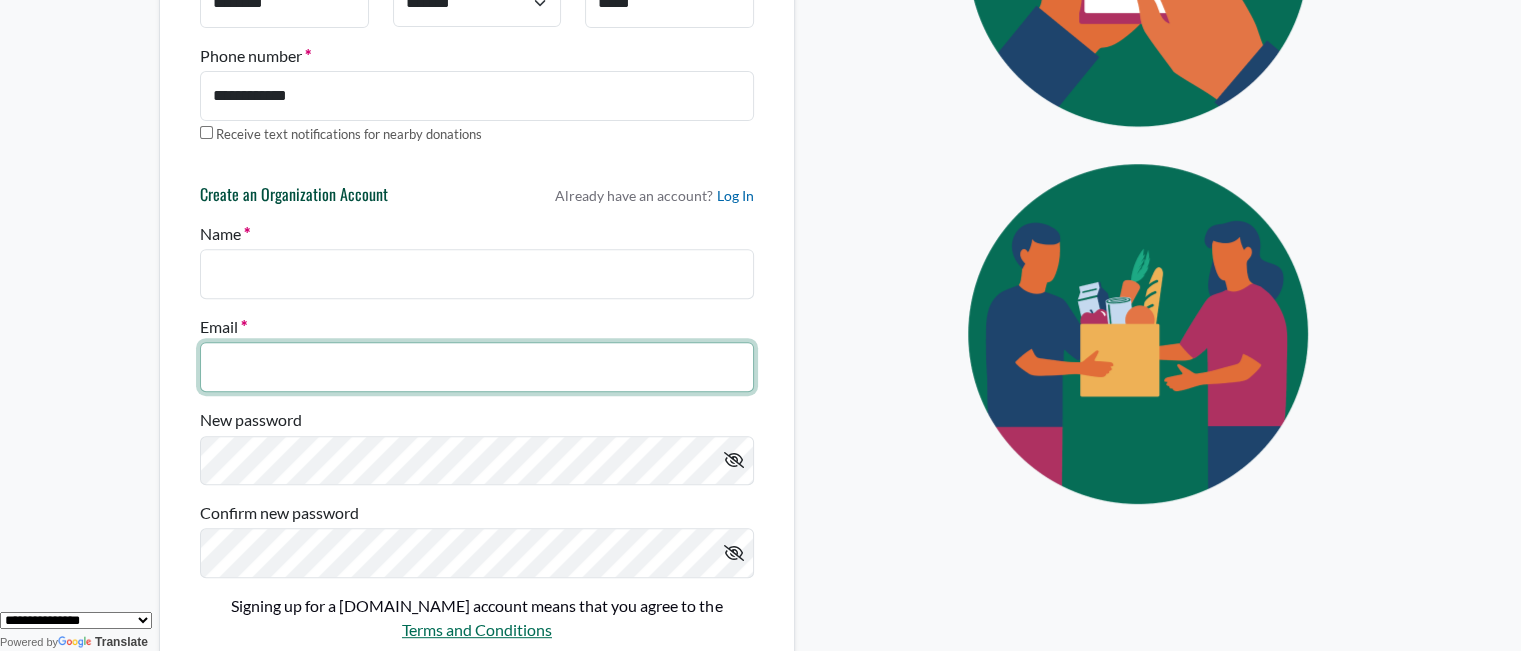 type 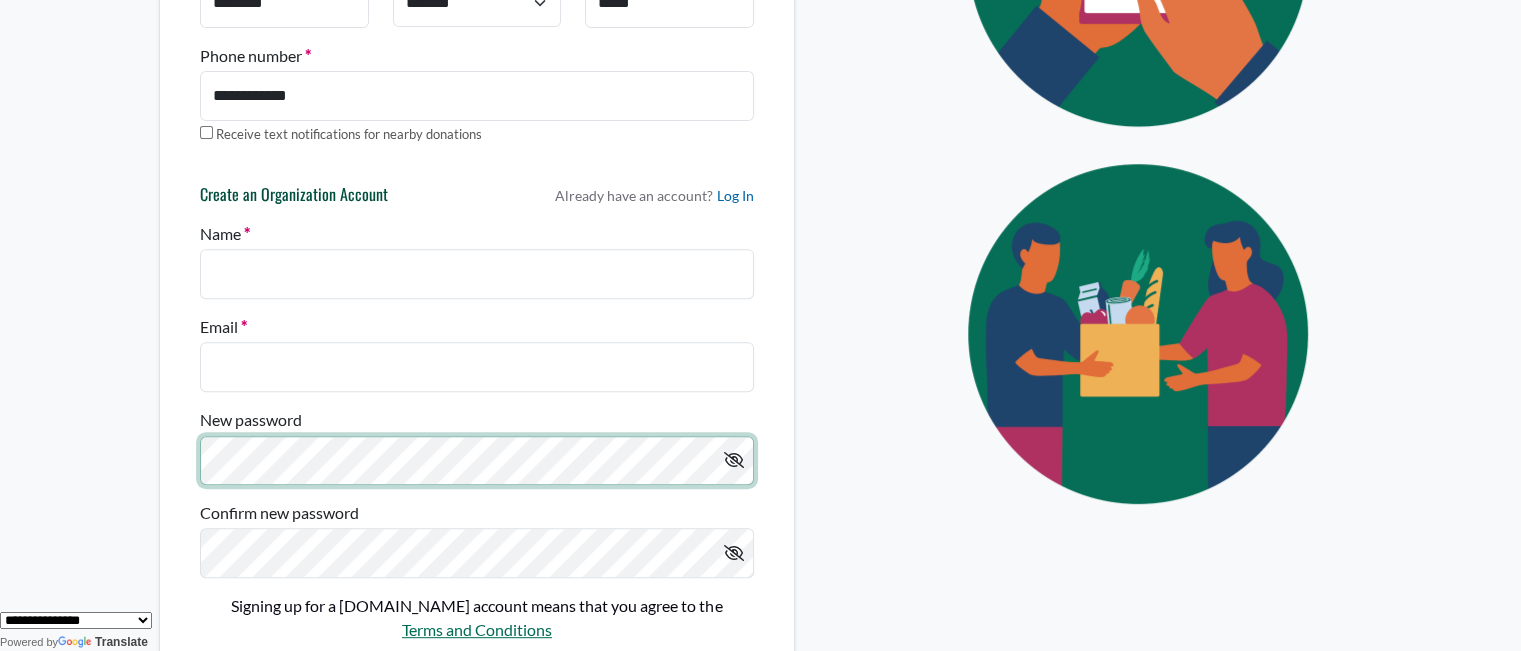 click on "About The Platform
How It Works
FAQs
Documentation
Sign Up
Join Existing Organization
Log In
We moved our written donation tutorial to our navigation bar above. Click  About  and then click  Documentation
Sign up for FoodRecovery.org
It's free to sign up. Whether you have extra food or need it, we’re here to help.
What is your Organization
Food Business
My business follows local and state health department regulations
Nonprofit or Mutual aid organization
or" at bounding box center [760, -466] 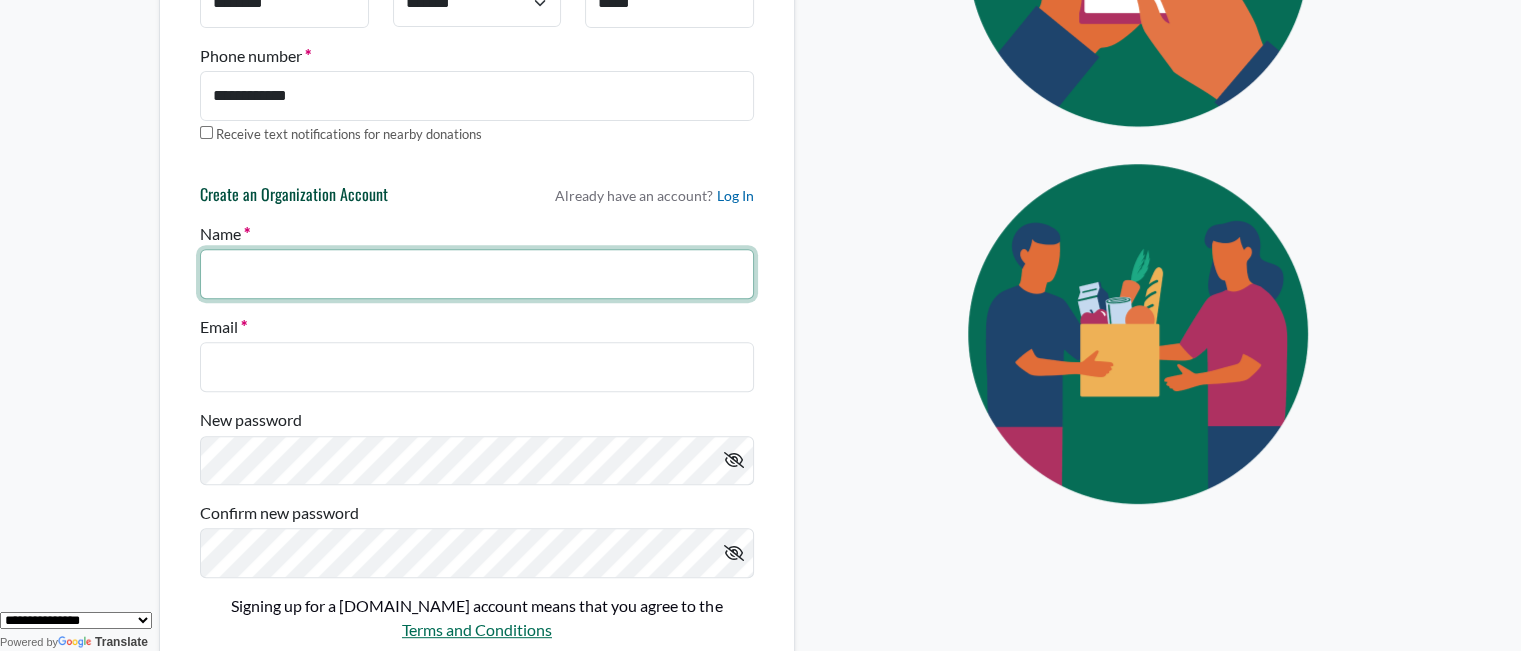 click on "Name" at bounding box center (477, 274) 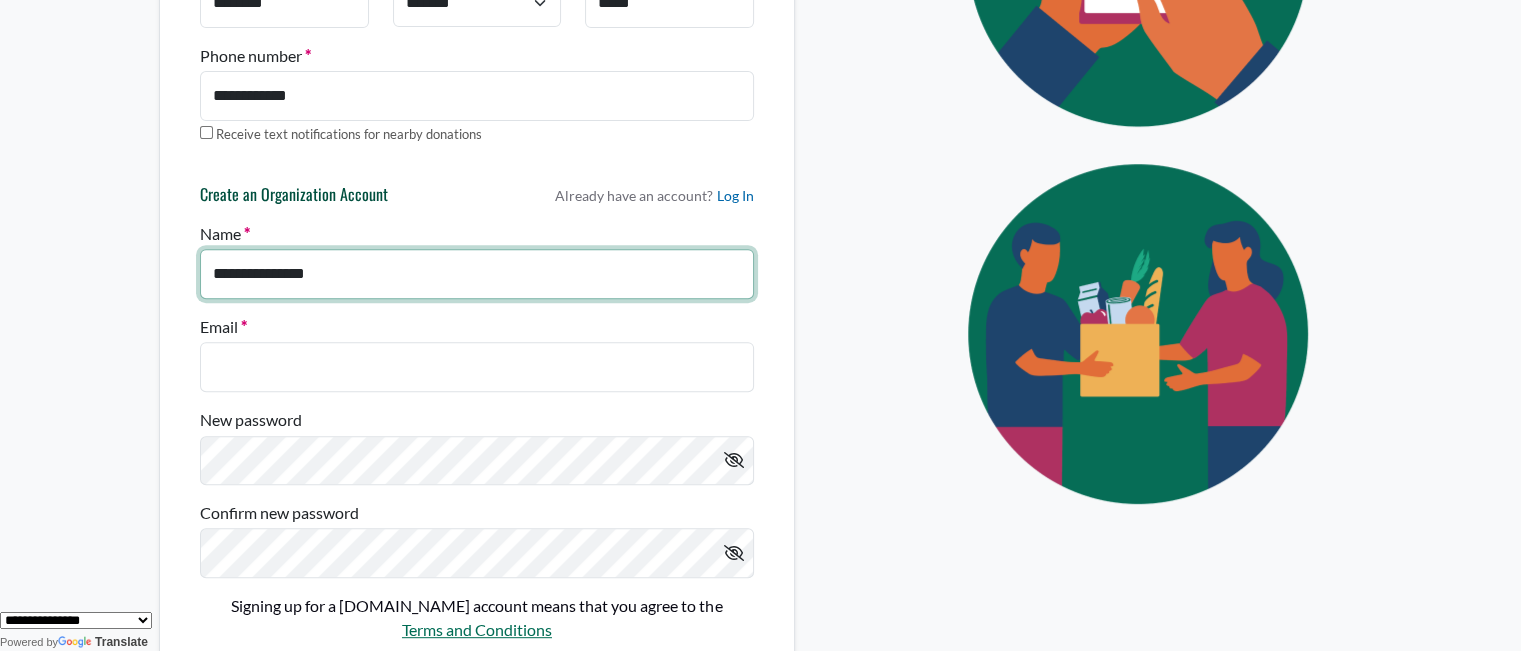 type on "**********" 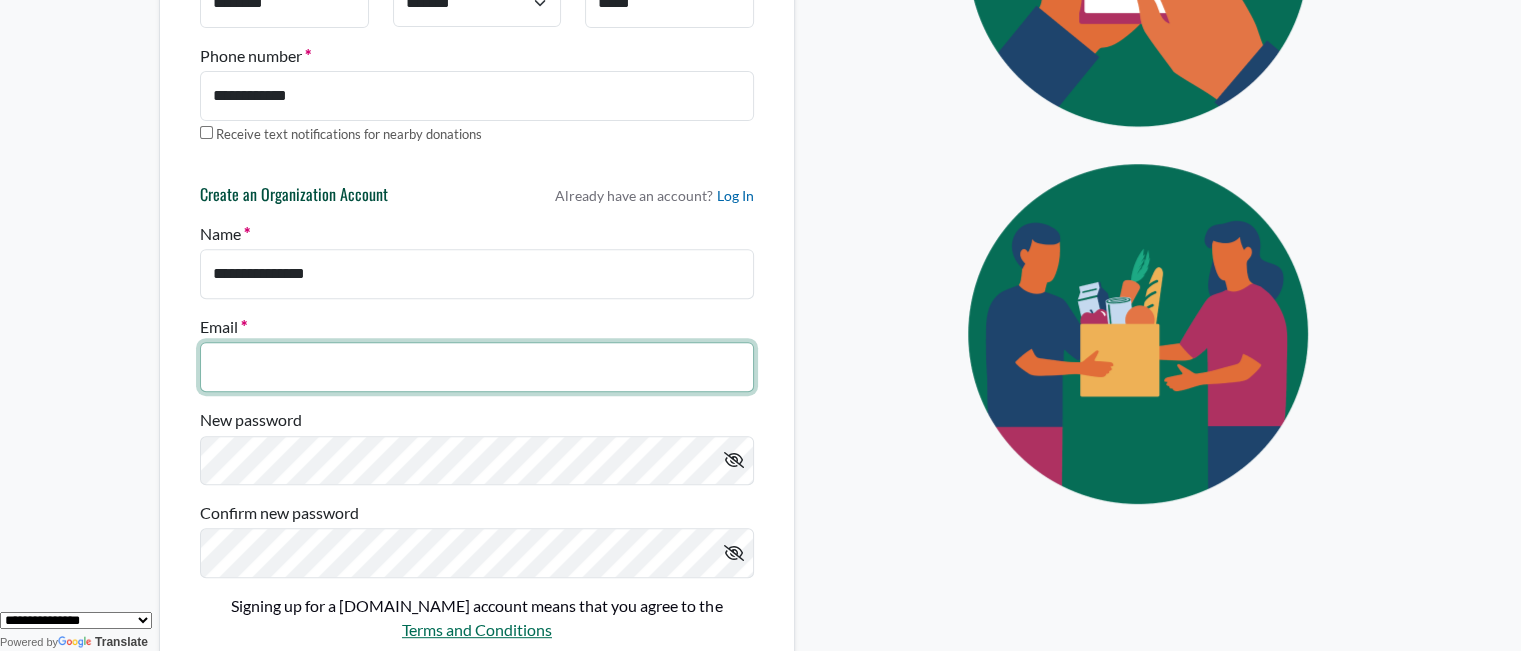 drag, startPoint x: 244, startPoint y: 367, endPoint x: 212, endPoint y: 398, distance: 44.553337 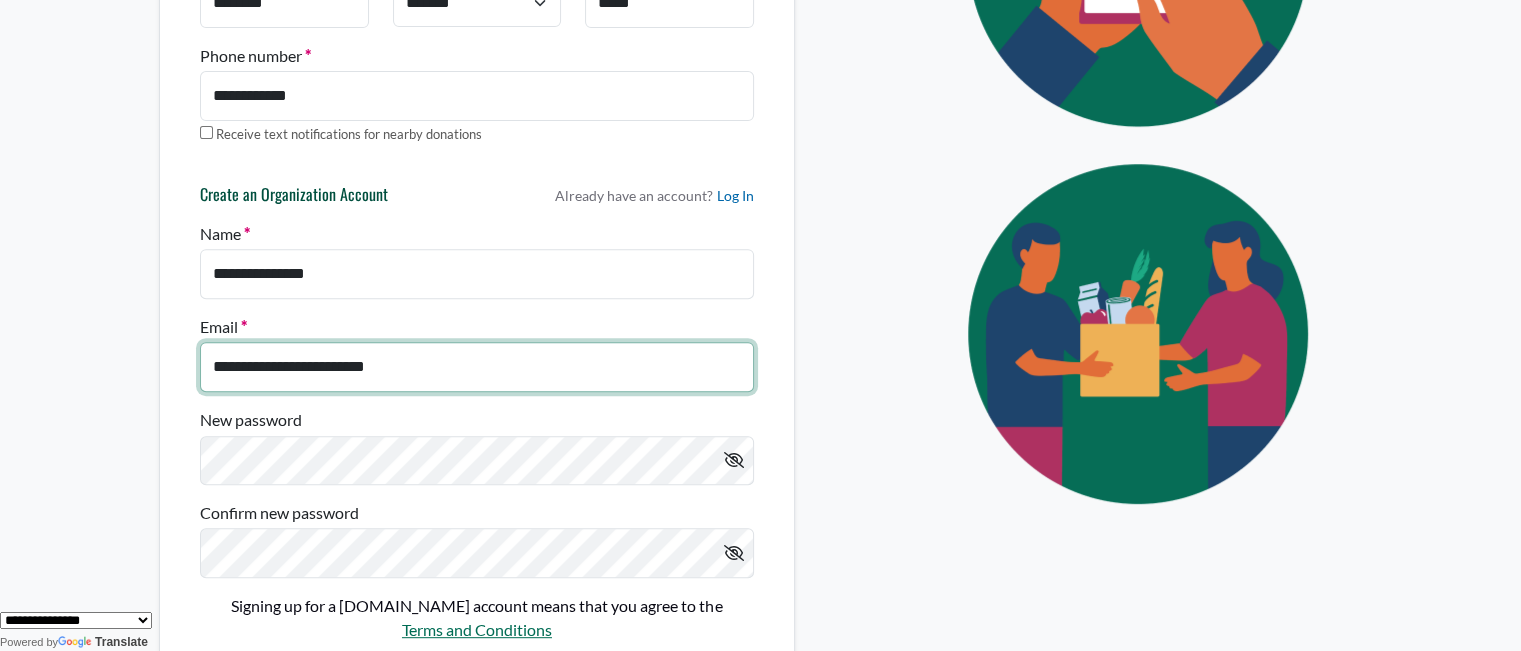 type on "**********" 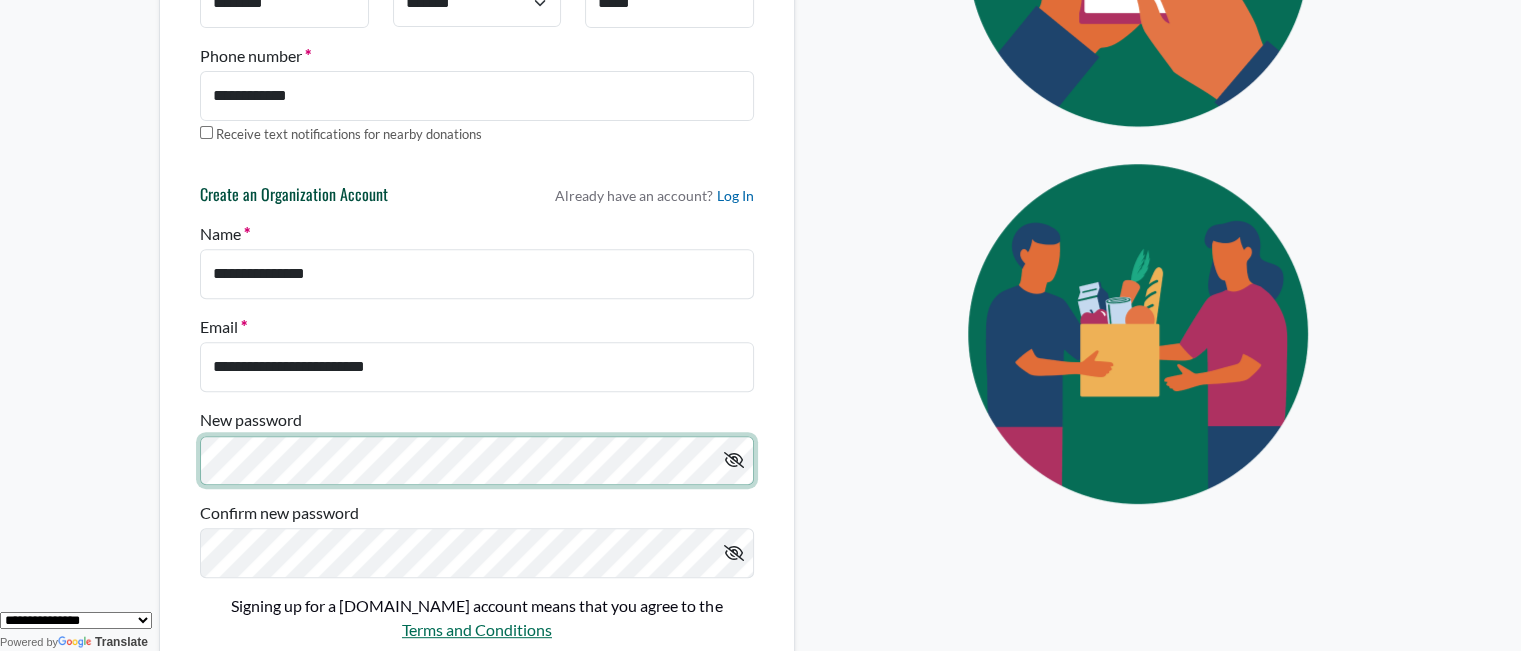 scroll, scrollTop: 992, scrollLeft: 0, axis: vertical 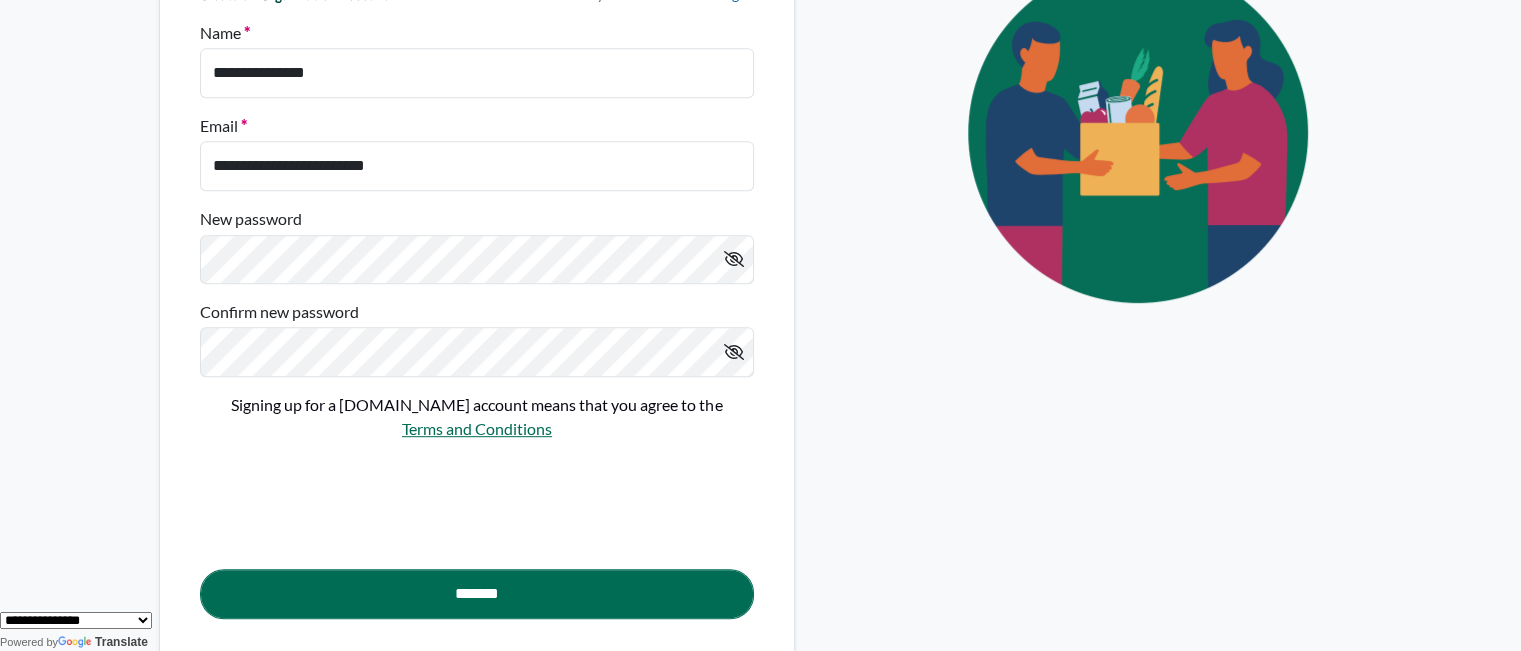 click at bounding box center [734, 259] 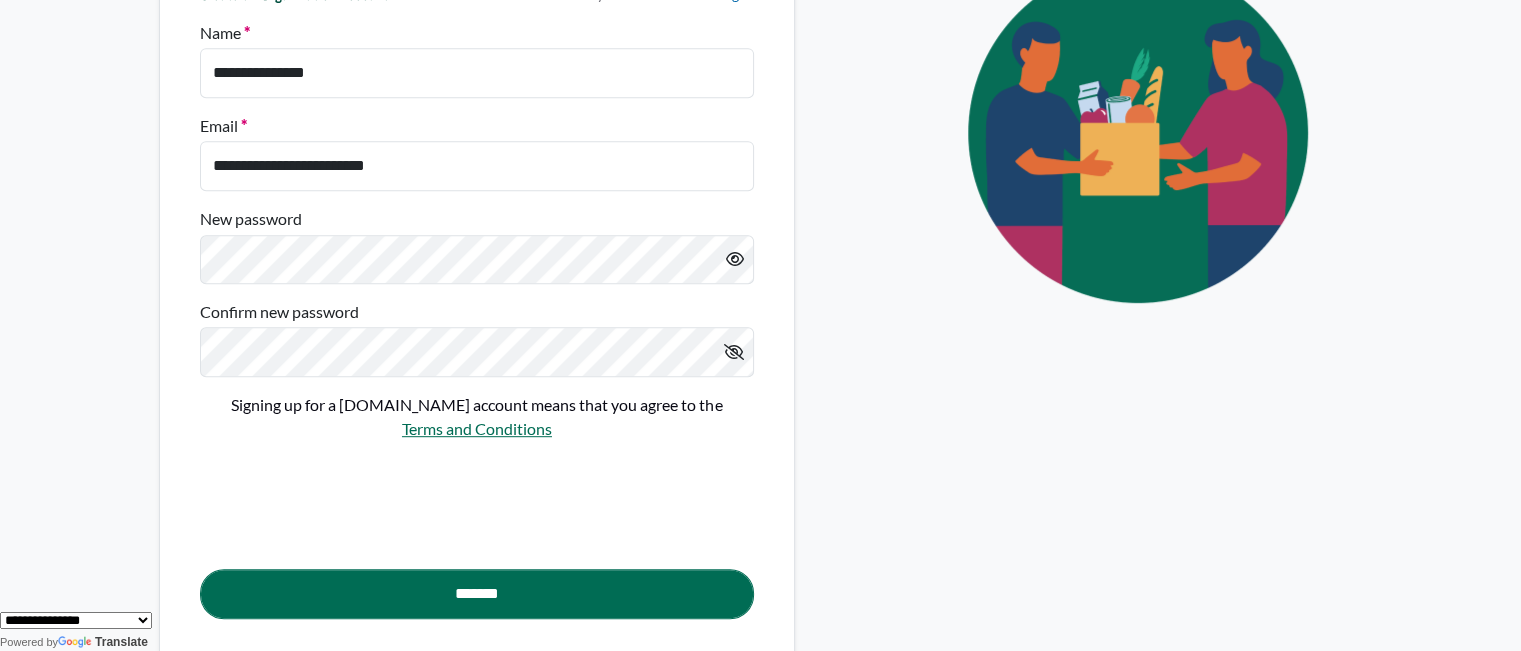 click at bounding box center (734, 352) 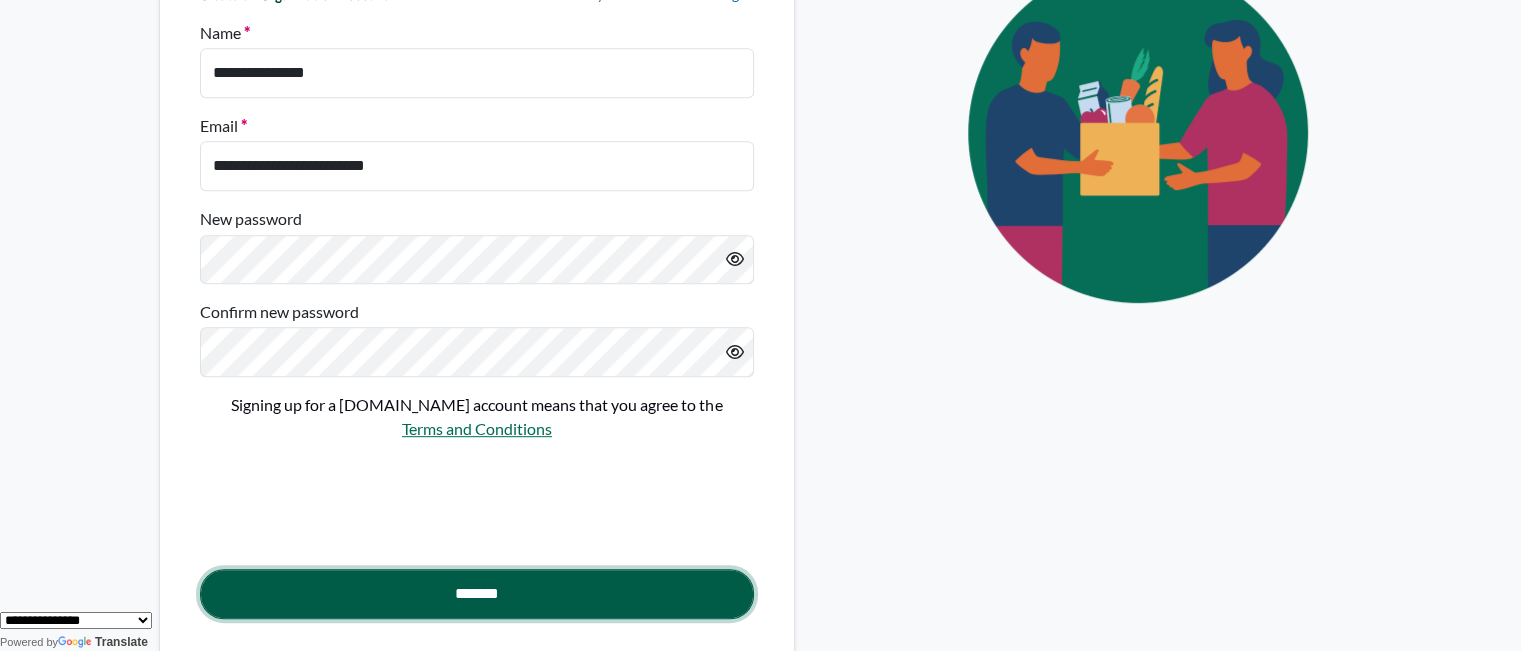 click on "*******" at bounding box center [477, 594] 